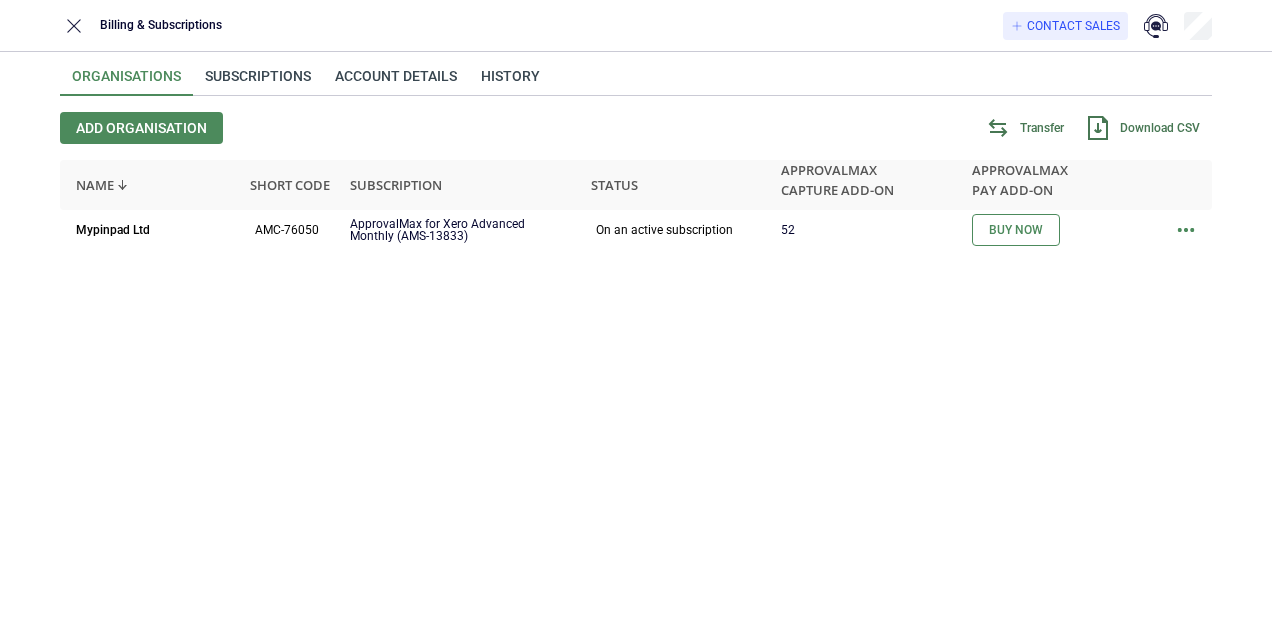 scroll, scrollTop: 0, scrollLeft: 0, axis: both 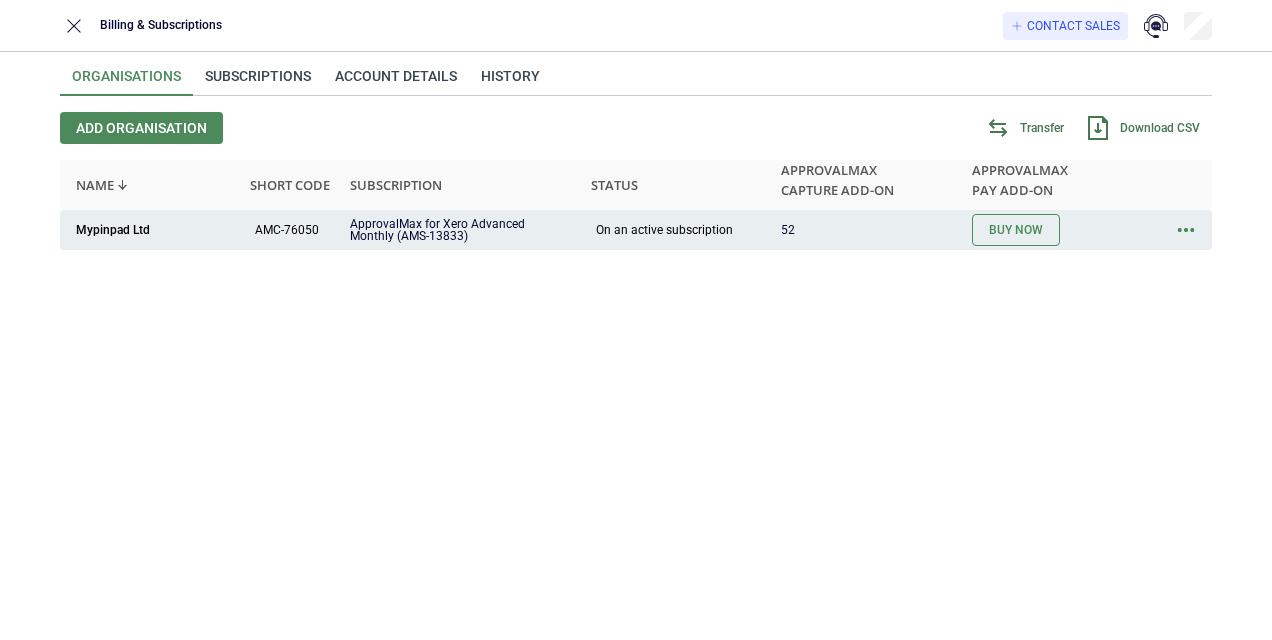 click at bounding box center (1186, 230) 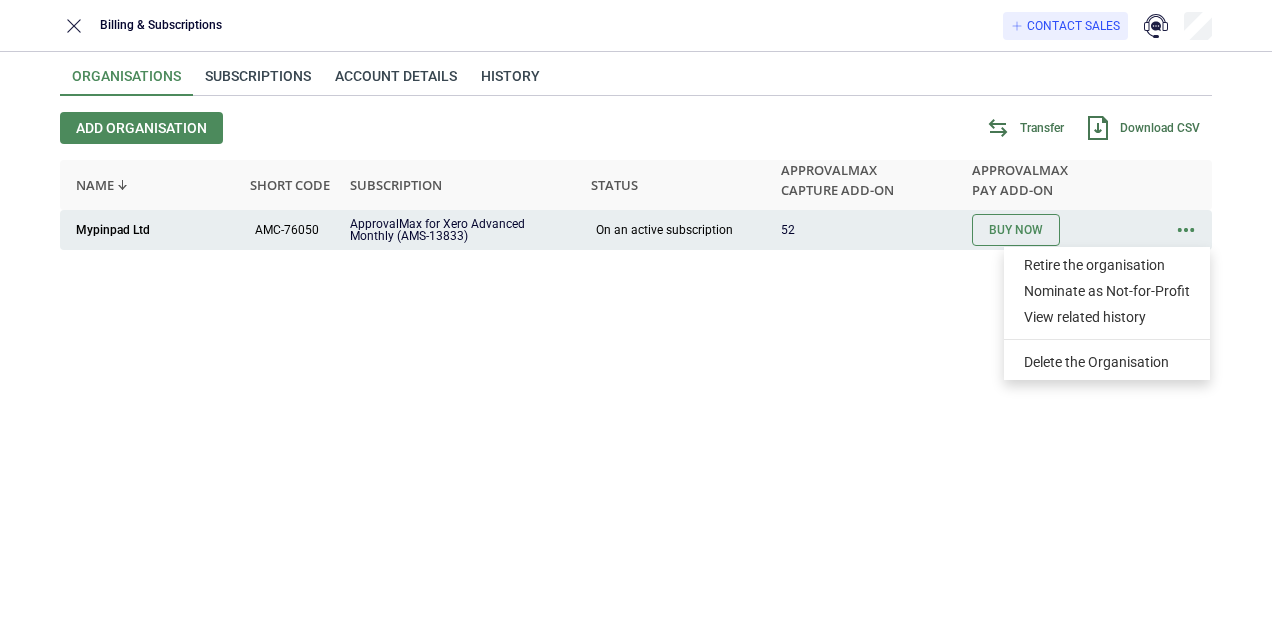 click on "AMC-76050" at bounding box center [287, 230] 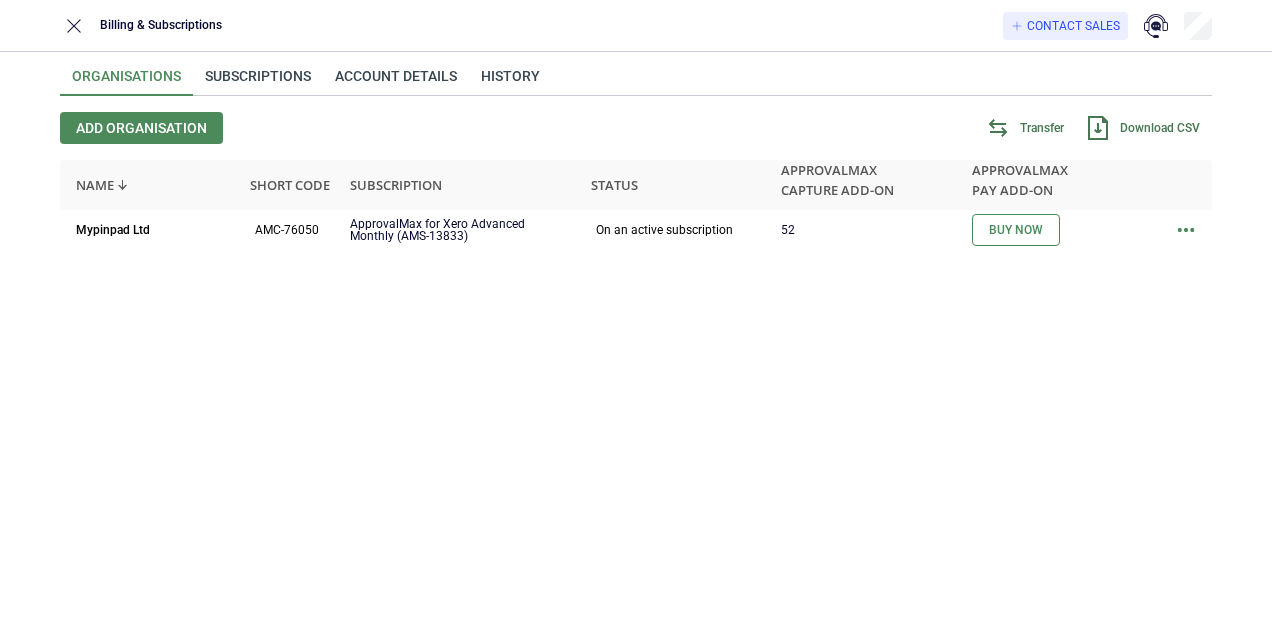 click on "Organisations Subscriptions Account details History Add organisation Transfer Download CSV Name Short code Subscription Status ApprovalMax Capture add-on ApprovalMax Pay add-on Mypinpad Ltd AMC-76050 ApprovalMax for Xero Advanced Monthly (AMS-13833) On an active subscription 52 Buy now" at bounding box center [636, 346] 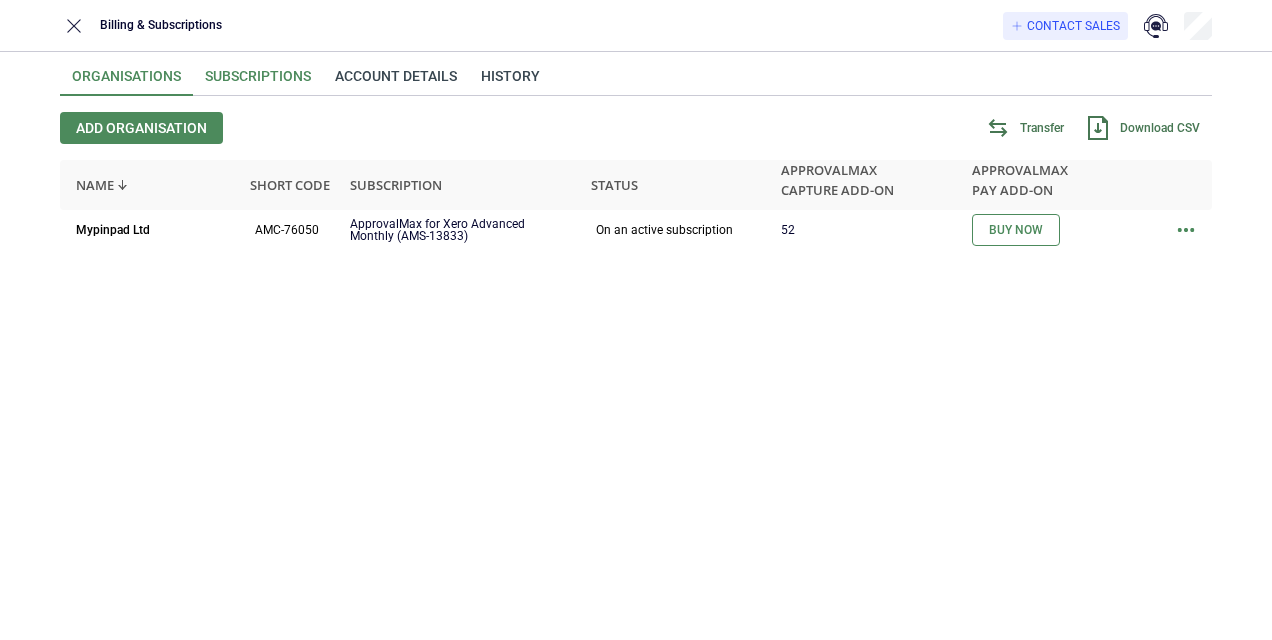 click on "Subscriptions" at bounding box center [258, 82] 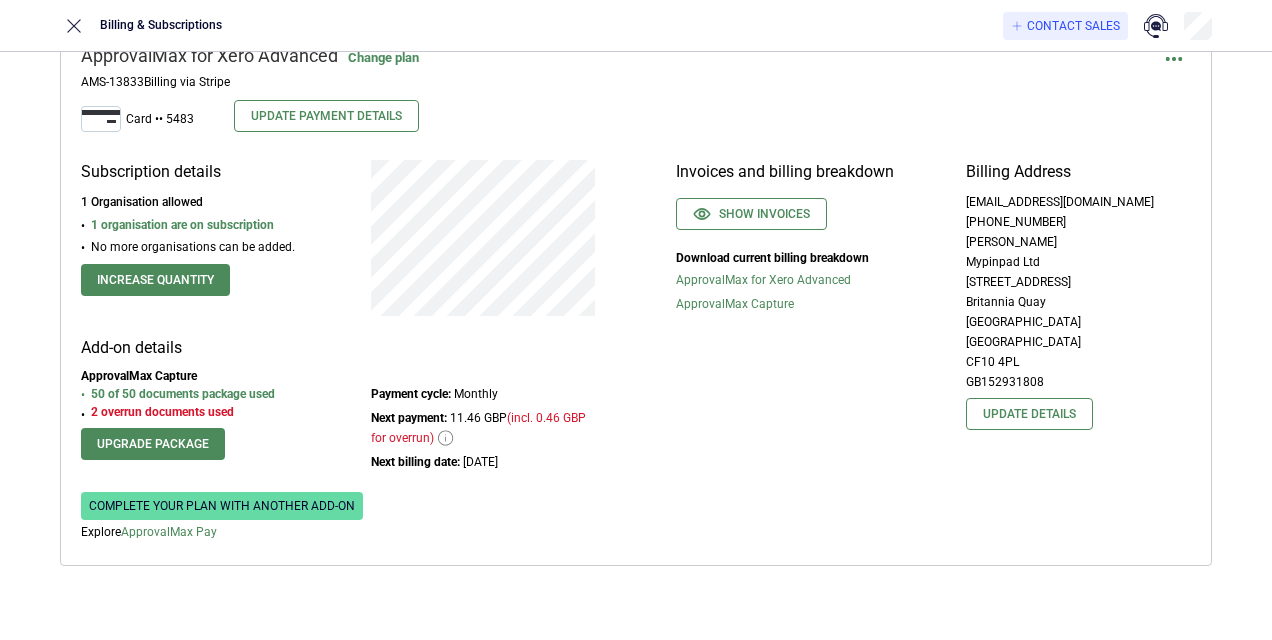 scroll, scrollTop: 178, scrollLeft: 0, axis: vertical 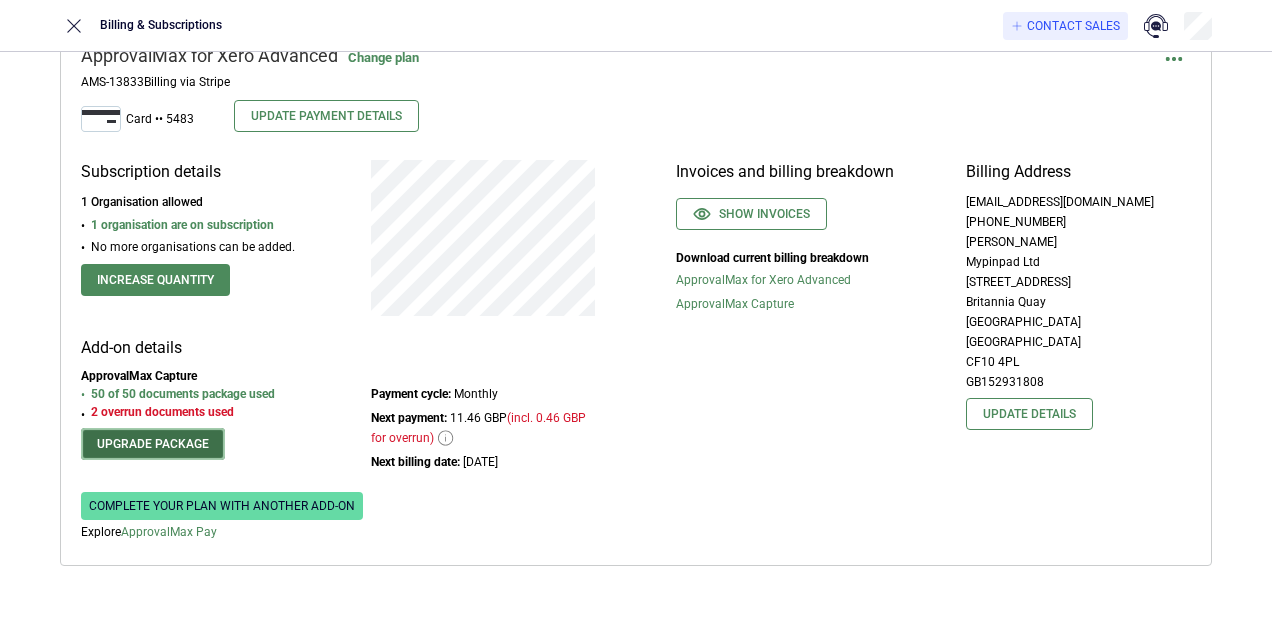 click on "Upgrade package" at bounding box center [153, 444] 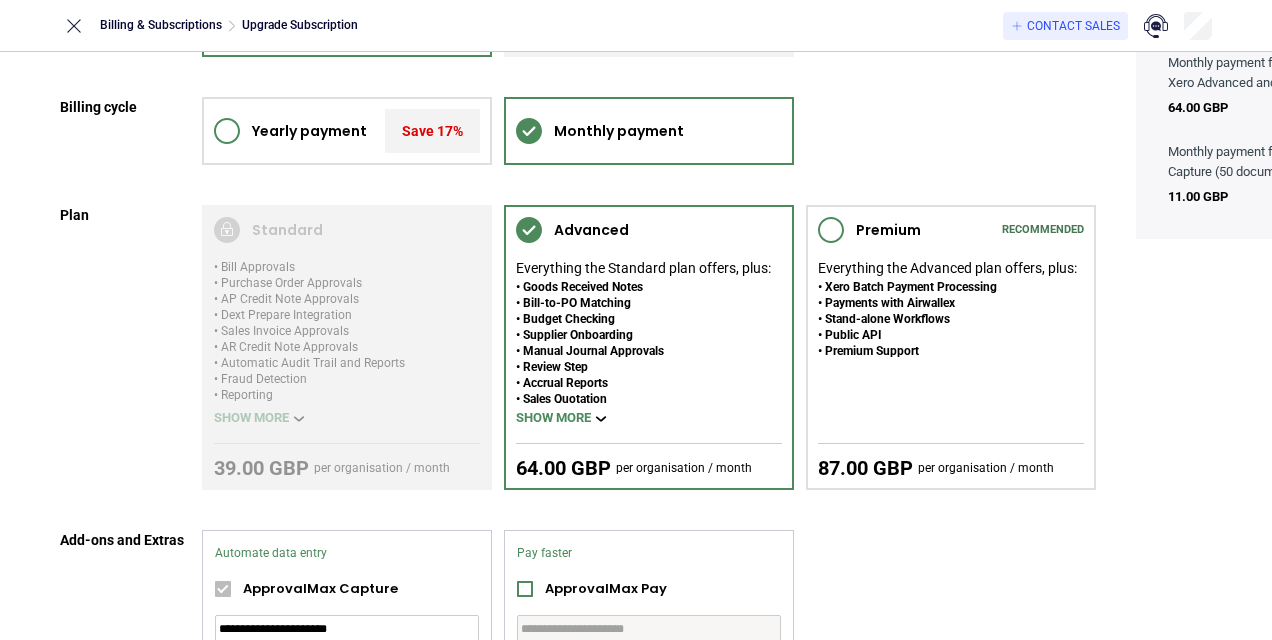 scroll, scrollTop: 300, scrollLeft: 0, axis: vertical 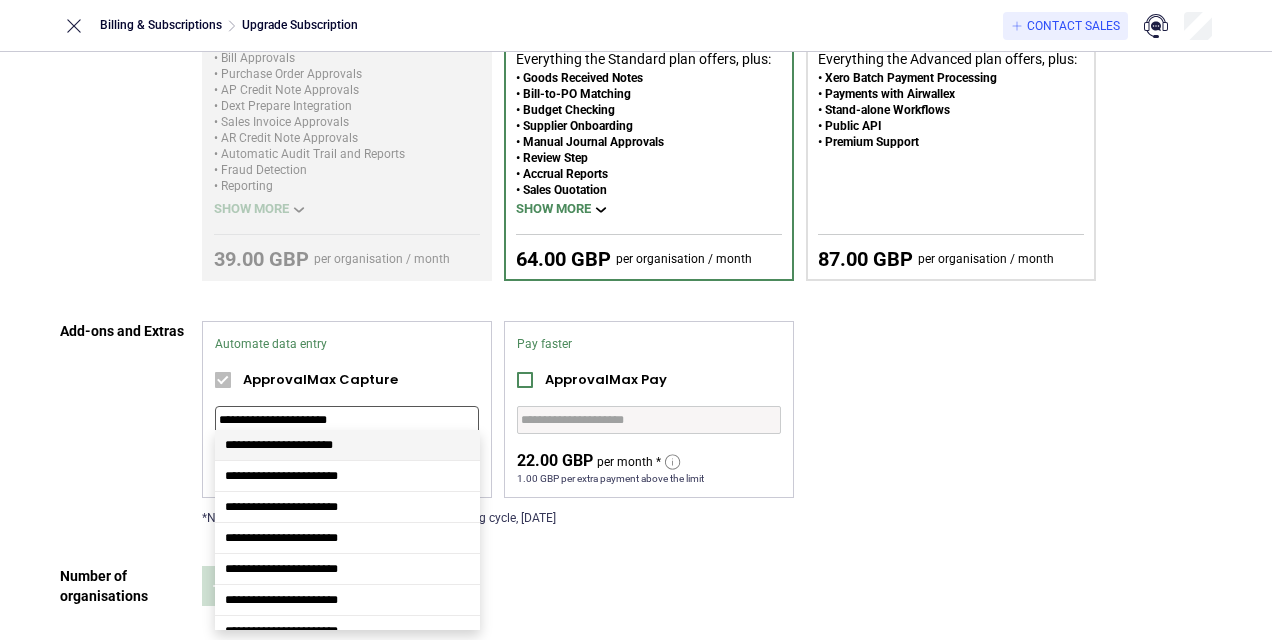 click on "**********" at bounding box center (347, 420) 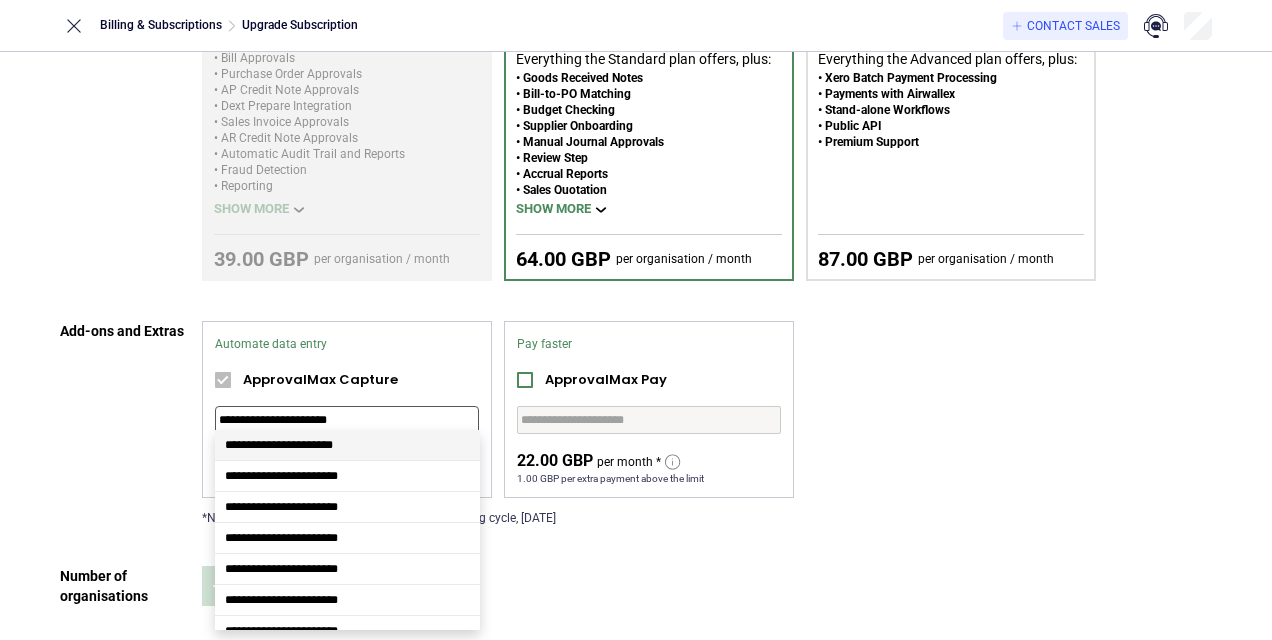 click on "Add-ons and Extras" at bounding box center [125, 423] 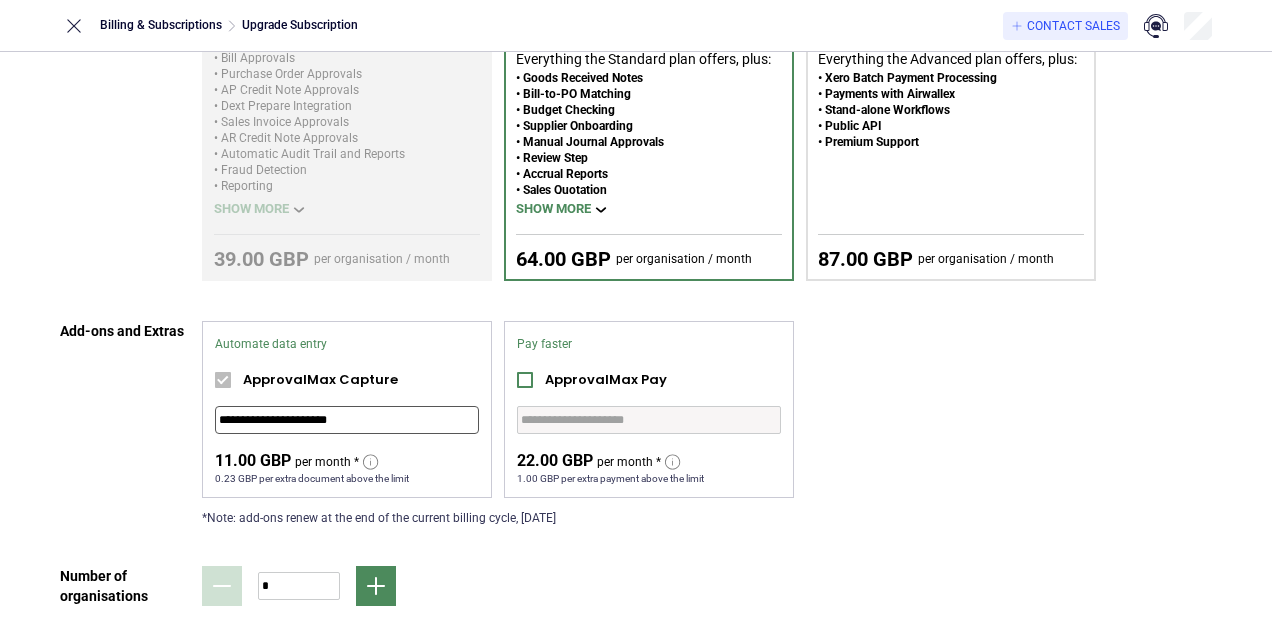 click on "**********" at bounding box center [347, 420] 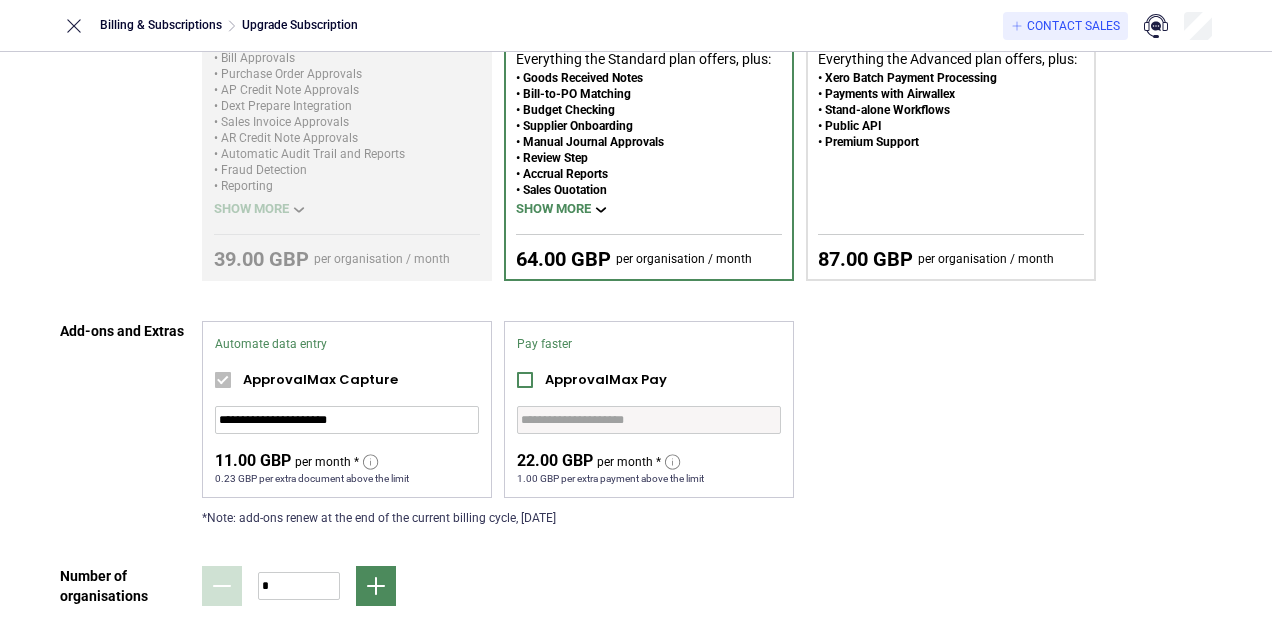 click on "Add-ons and Extras" at bounding box center [125, 423] 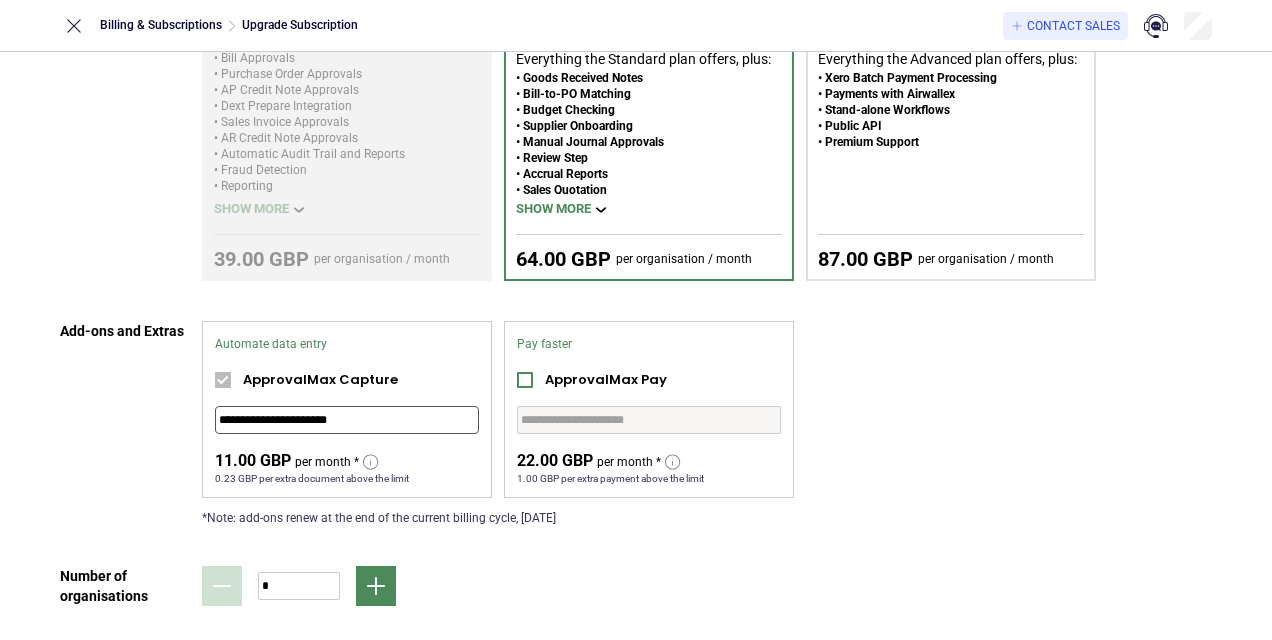 click on "{"apiServerHost":"[URL][DOMAIN_NAME]","appServerHost":"[URL][DOMAIN_NAME]","accountServerHost":"[URL][DOMAIN_NAME]","partnerServerHost":"[URL][DOMAIN_NAME]","appApiServerHost":"[URL][DOMAIN_NAME]","appVersion":null,"useUITelemetry":"true","googleAnalyticsId":"G-CEG3SJNKRB","amplitudeApiKey":"a6627b9ddf44f5ea386b5ab251104663","environment":"production","flags":{"useCompiled":true,"useCdn":true,"useGoogleAnalytics":true}}
Billing & Subscriptions Upgrade Subscription Contact Sales Product ApprovalMax for Xero ApprovalMax for QuickBooks Online Billing cycle Yearly payment Save 17% Monthly payment Plan Standard Bill Approvals Purchase Order Approvals AP Credit Note Approvals Dext Prepare Integration Sales Invoice Approvals AR Credit Note Approvals Automatic Audit Trail and Reports Fraud Detection Reporting Mobile App Slack Integration Customer support Nudge Show more  39.00 GBP Advanced Premium" at bounding box center [636, 320] 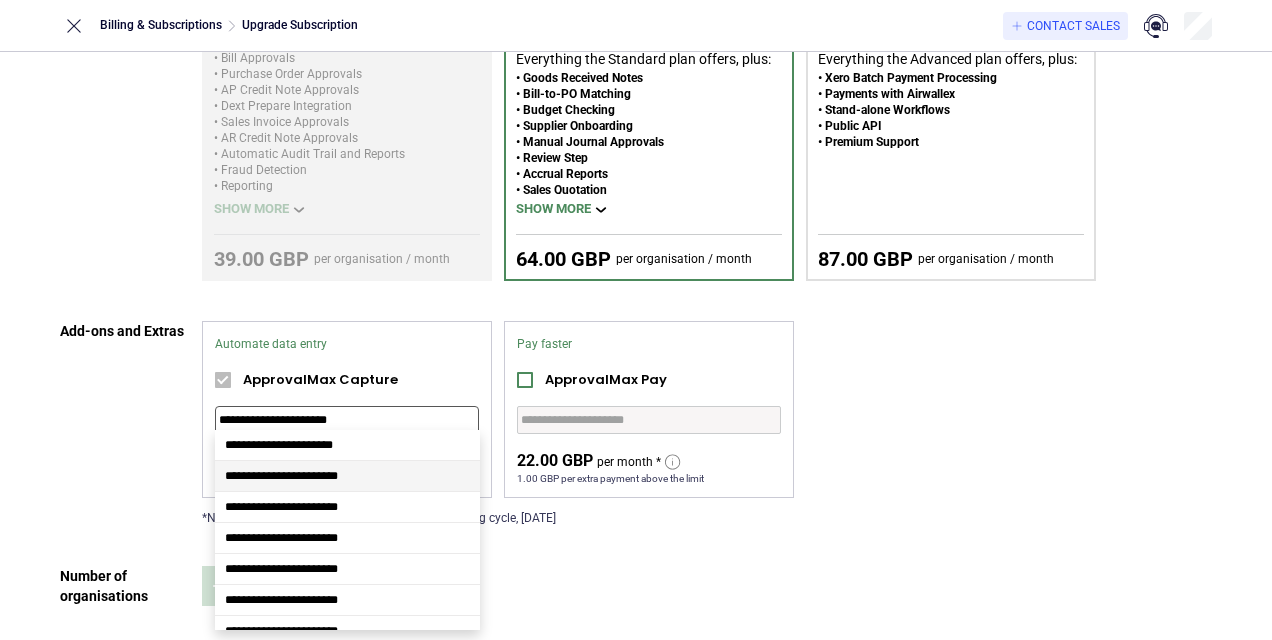 click on "**********" at bounding box center (281, 476) 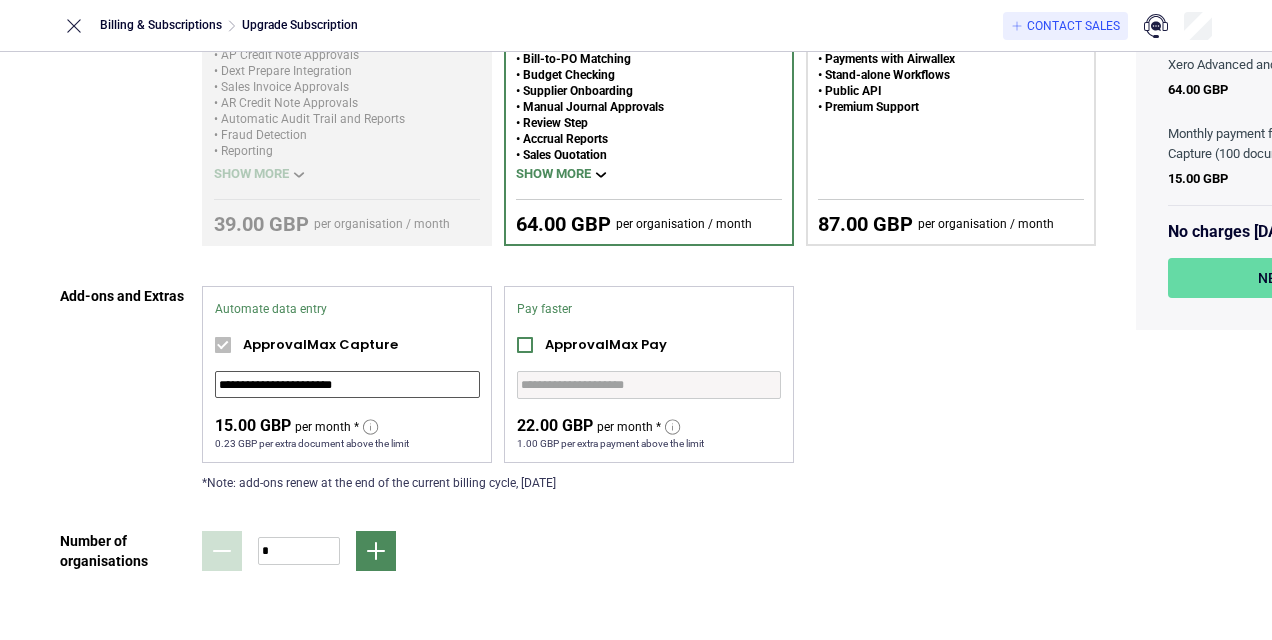scroll, scrollTop: 354, scrollLeft: 0, axis: vertical 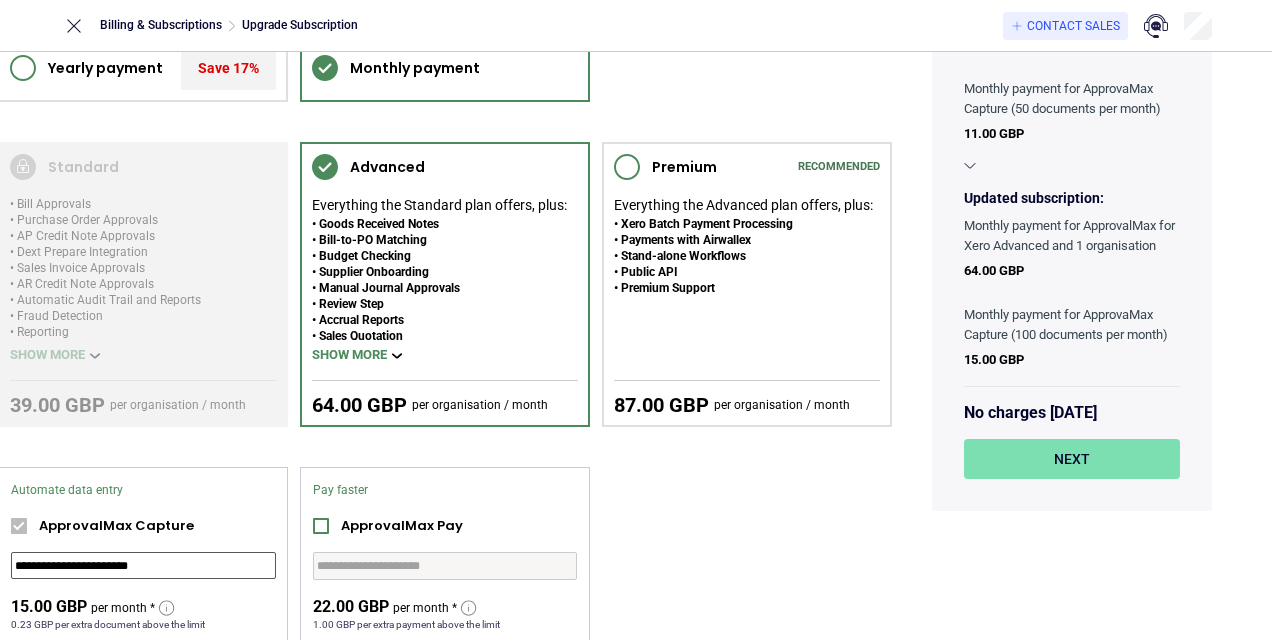 type on "**********" 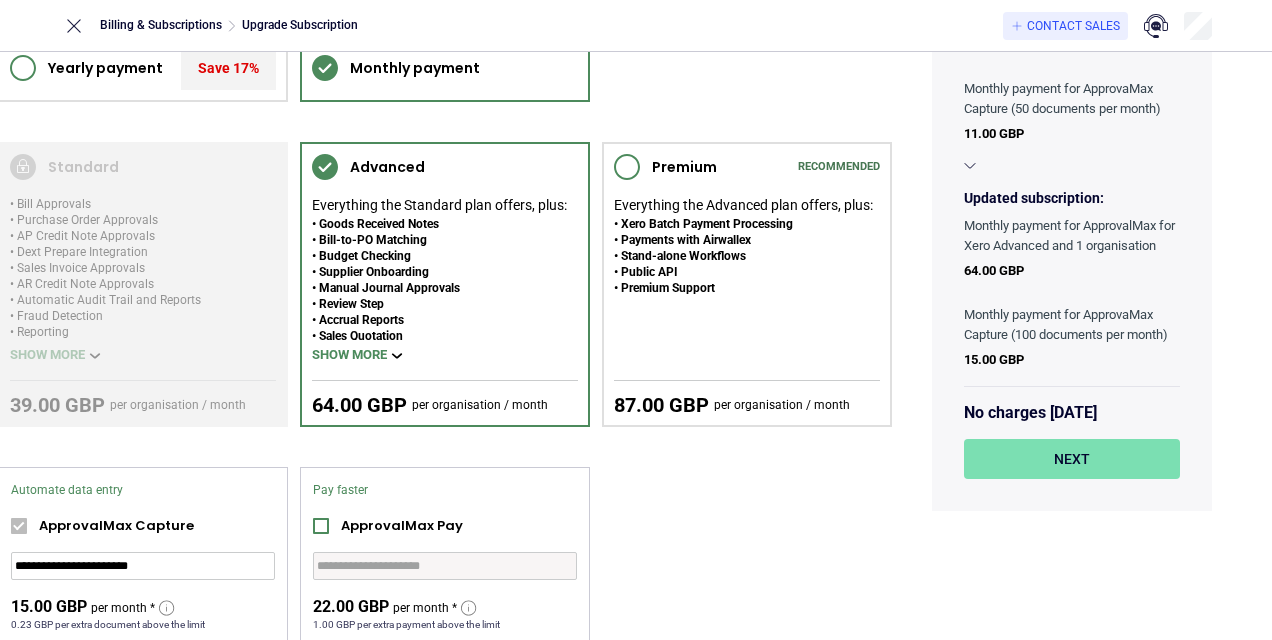 click on "Next" at bounding box center (1072, 459) 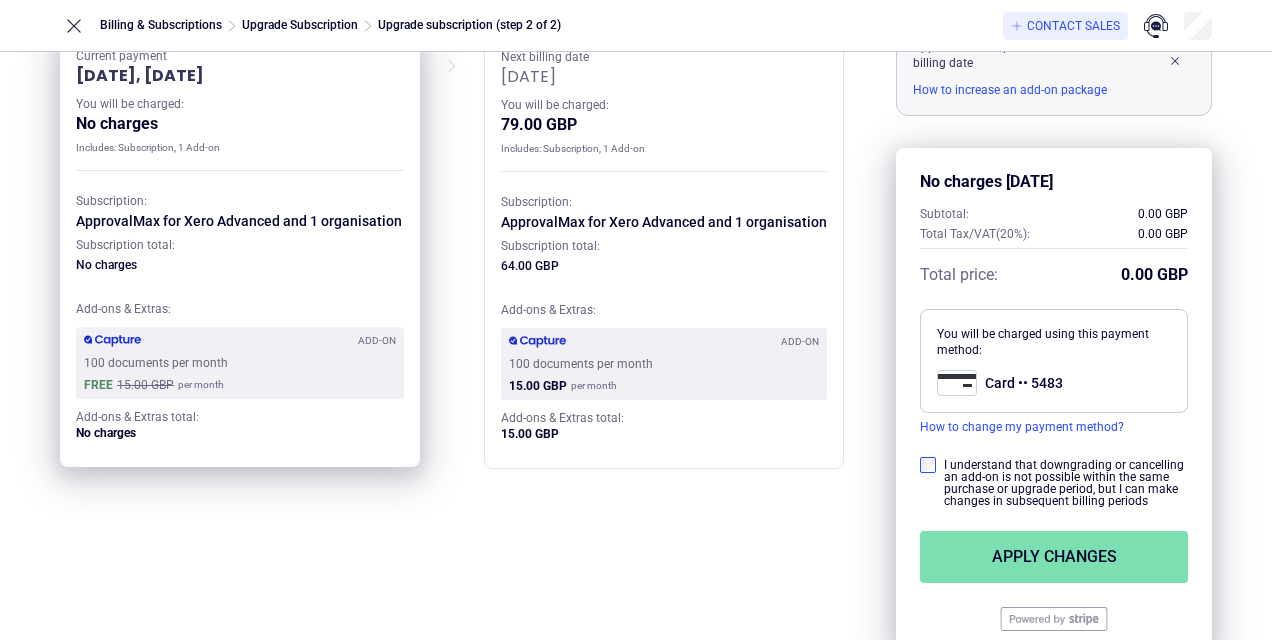 click on "Apply changes" at bounding box center [1054, 557] 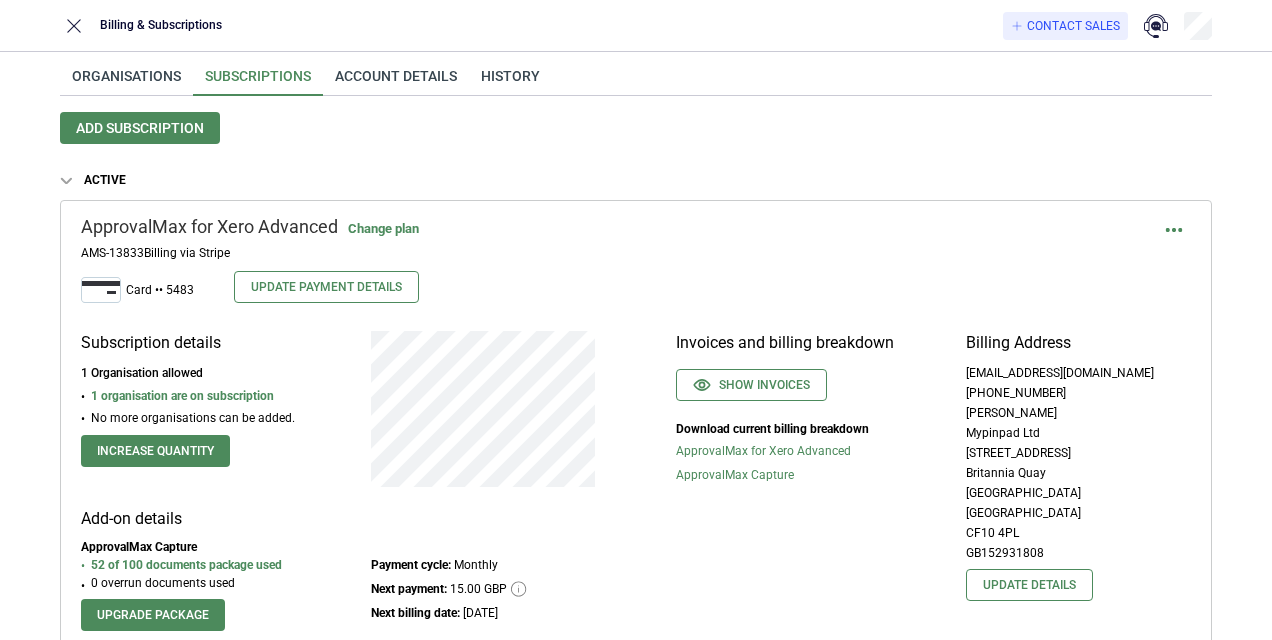 scroll, scrollTop: 0, scrollLeft: 0, axis: both 